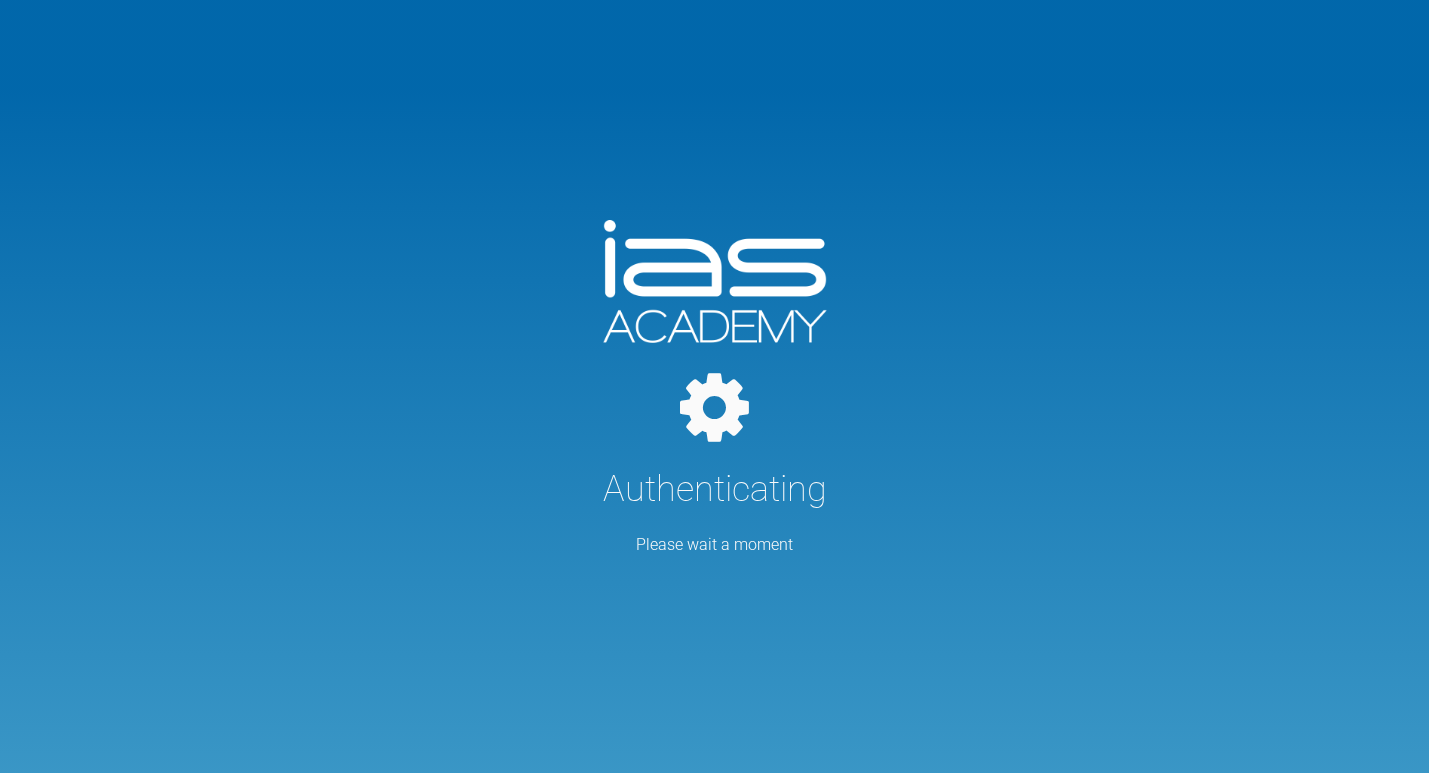 scroll, scrollTop: 0, scrollLeft: 0, axis: both 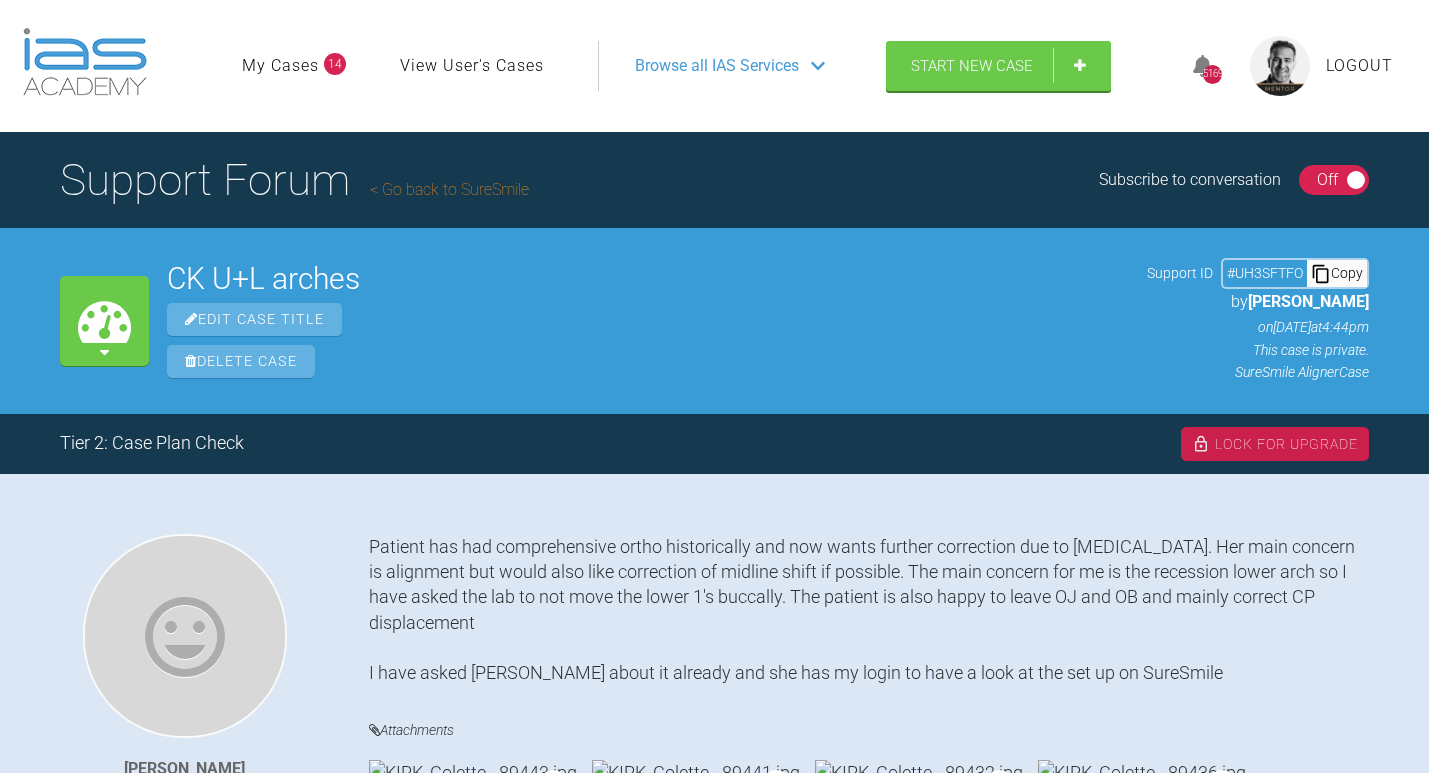 click on "Go back to SureSmile" at bounding box center [449, 189] 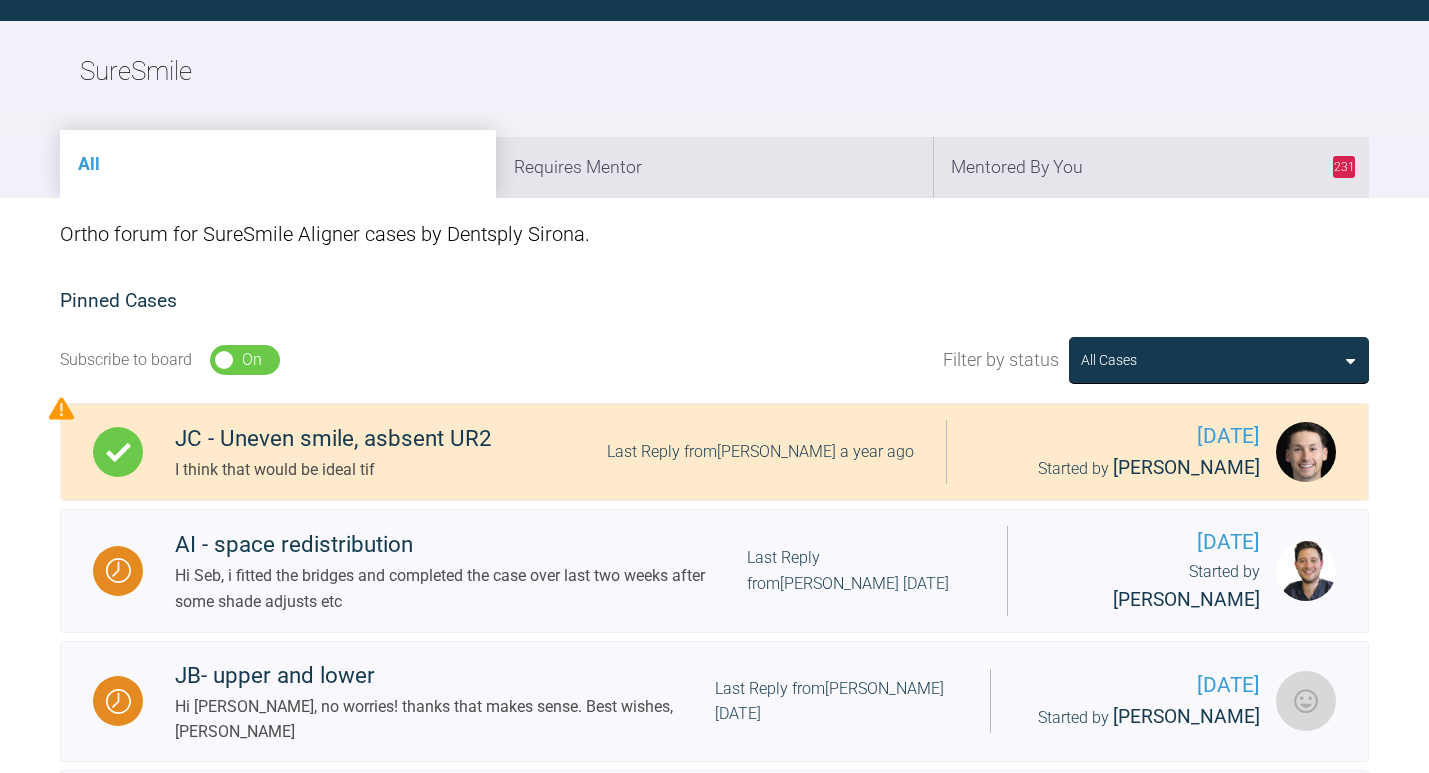 scroll, scrollTop: 288, scrollLeft: 0, axis: vertical 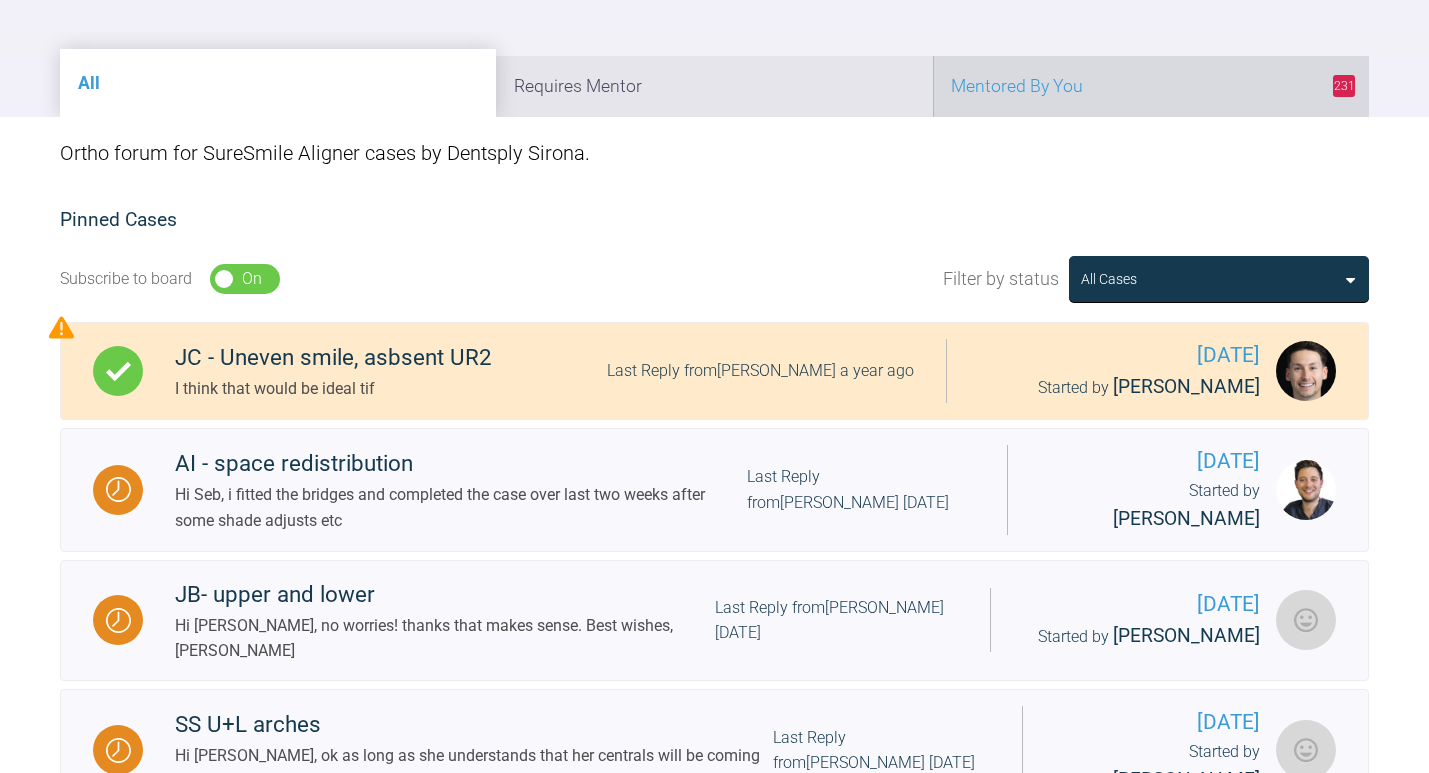click on "231 Mentored By You" at bounding box center [1151, 86] 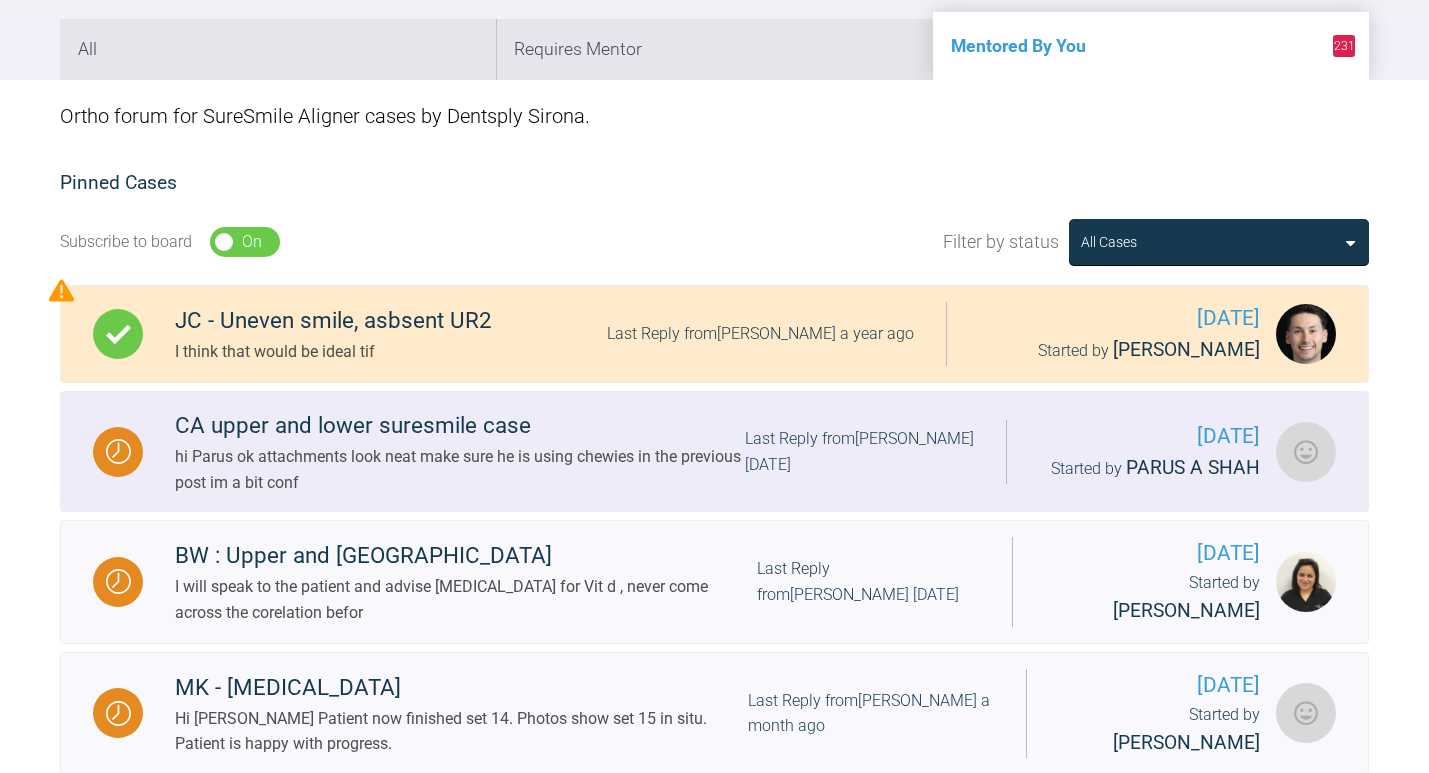 scroll, scrollTop: 290, scrollLeft: 0, axis: vertical 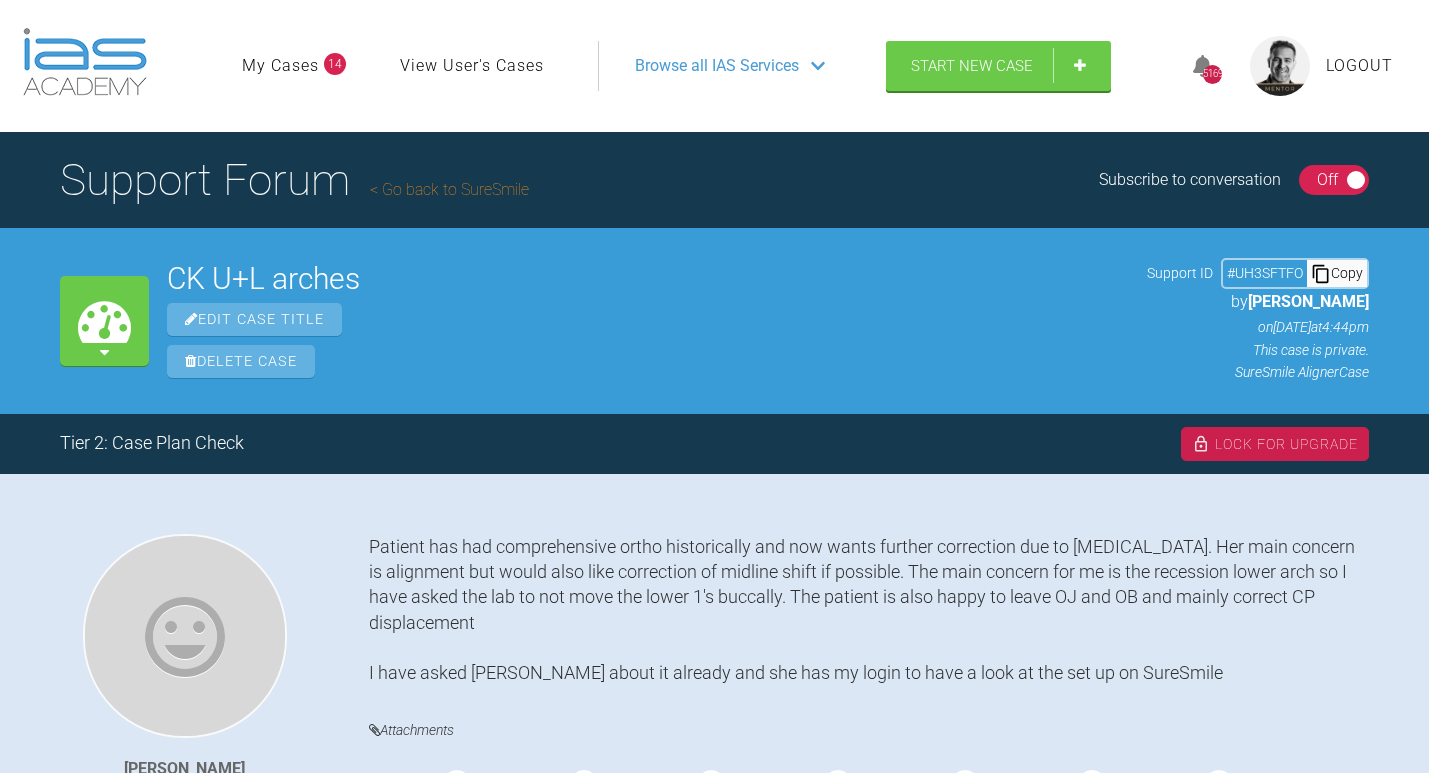 click on "Go back to SureSmile" at bounding box center (449, 189) 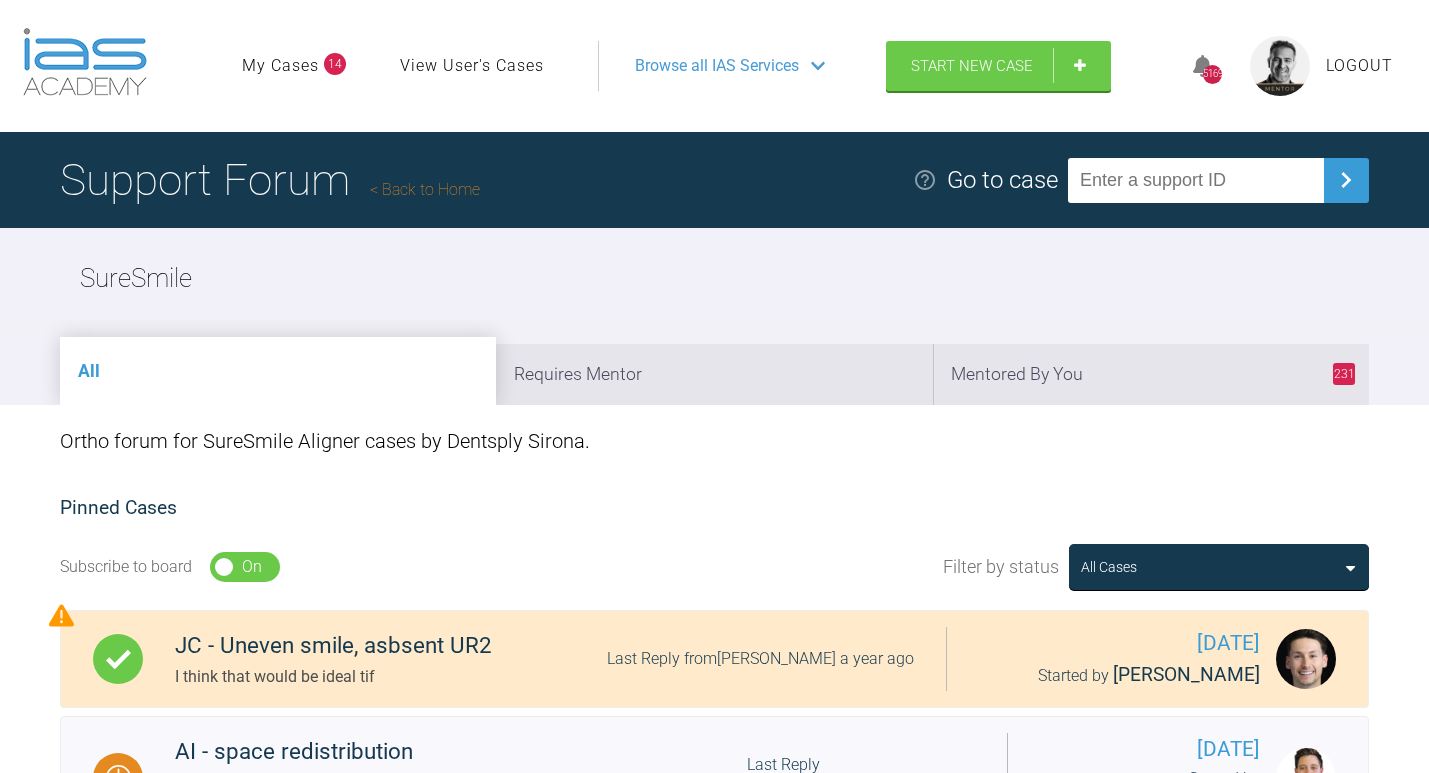 click on "Back to Home" at bounding box center (425, 189) 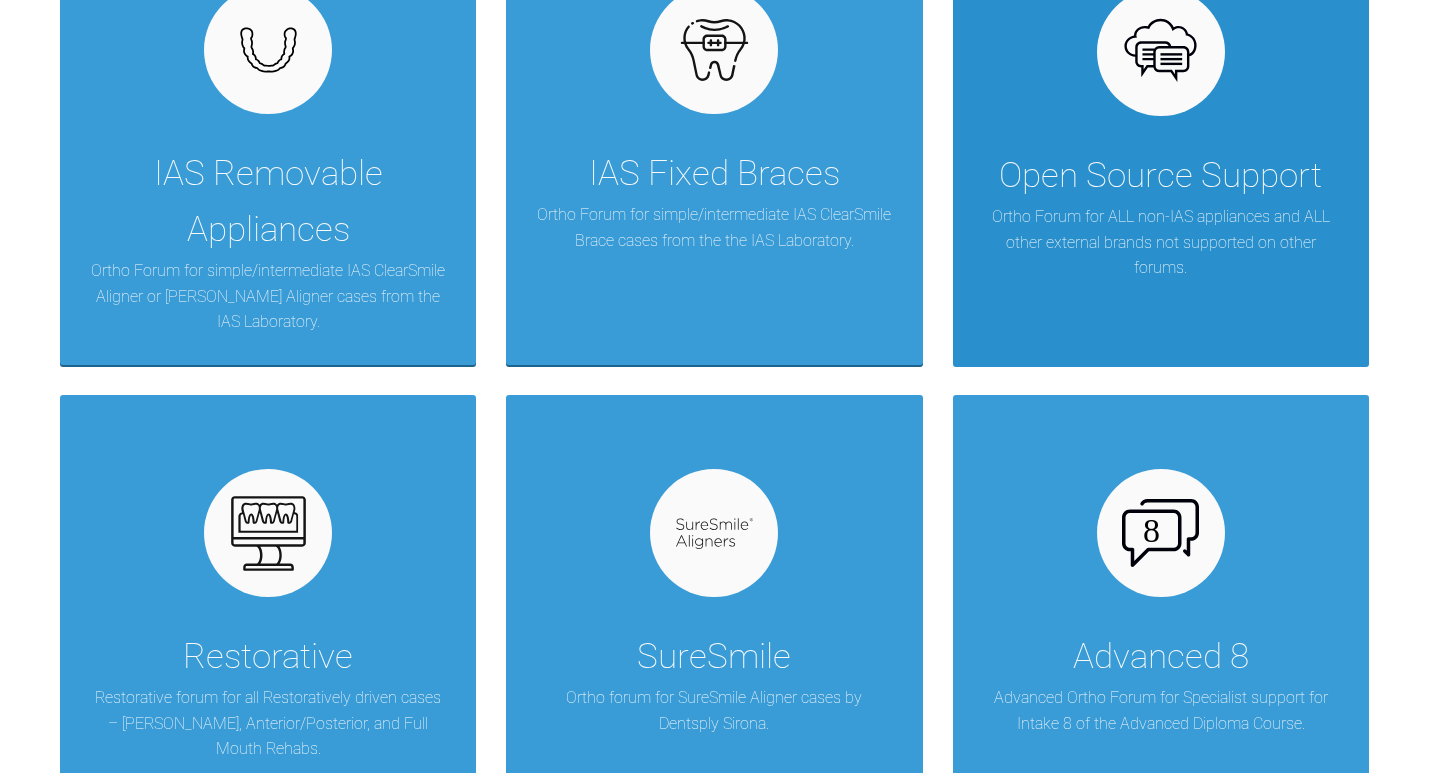 click at bounding box center (1161, 52) 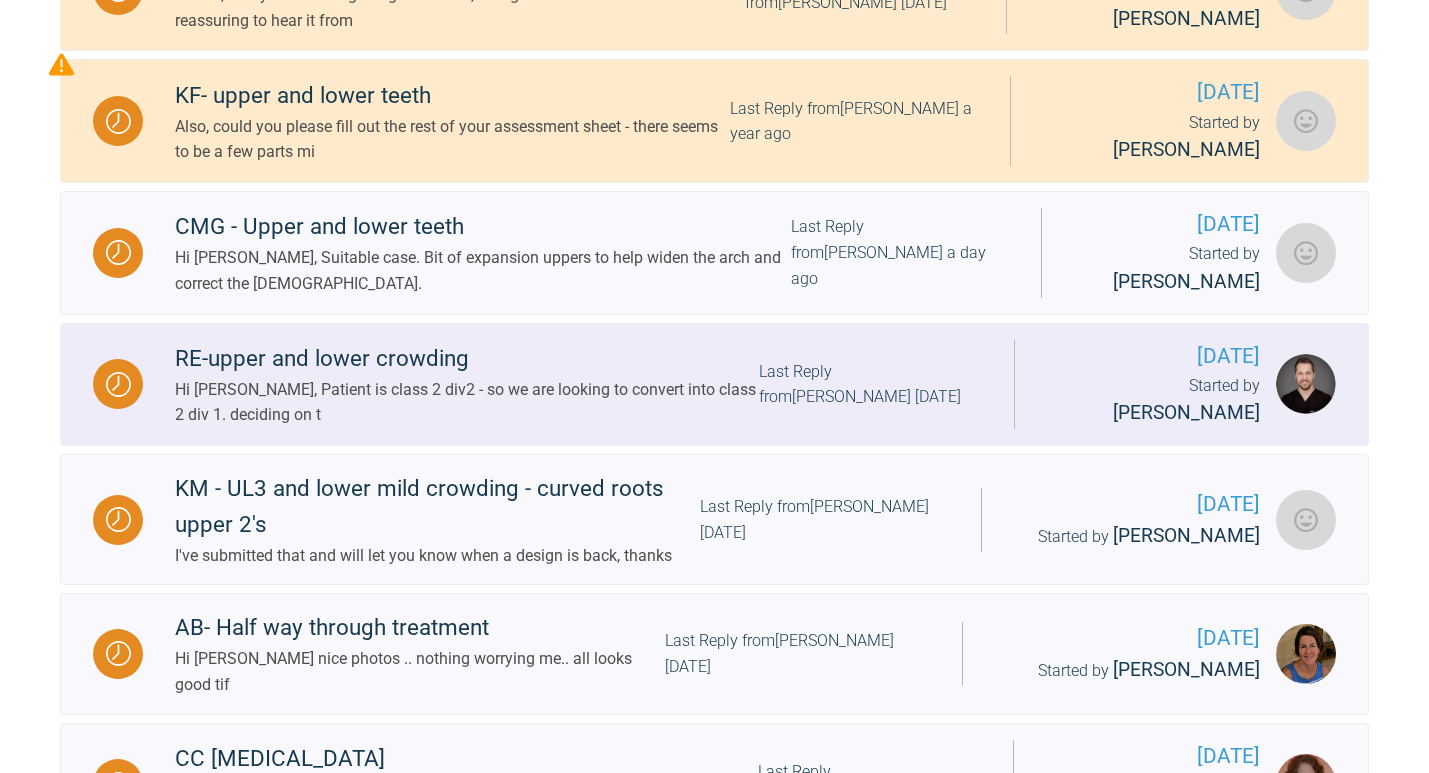 scroll, scrollTop: 1446, scrollLeft: 0, axis: vertical 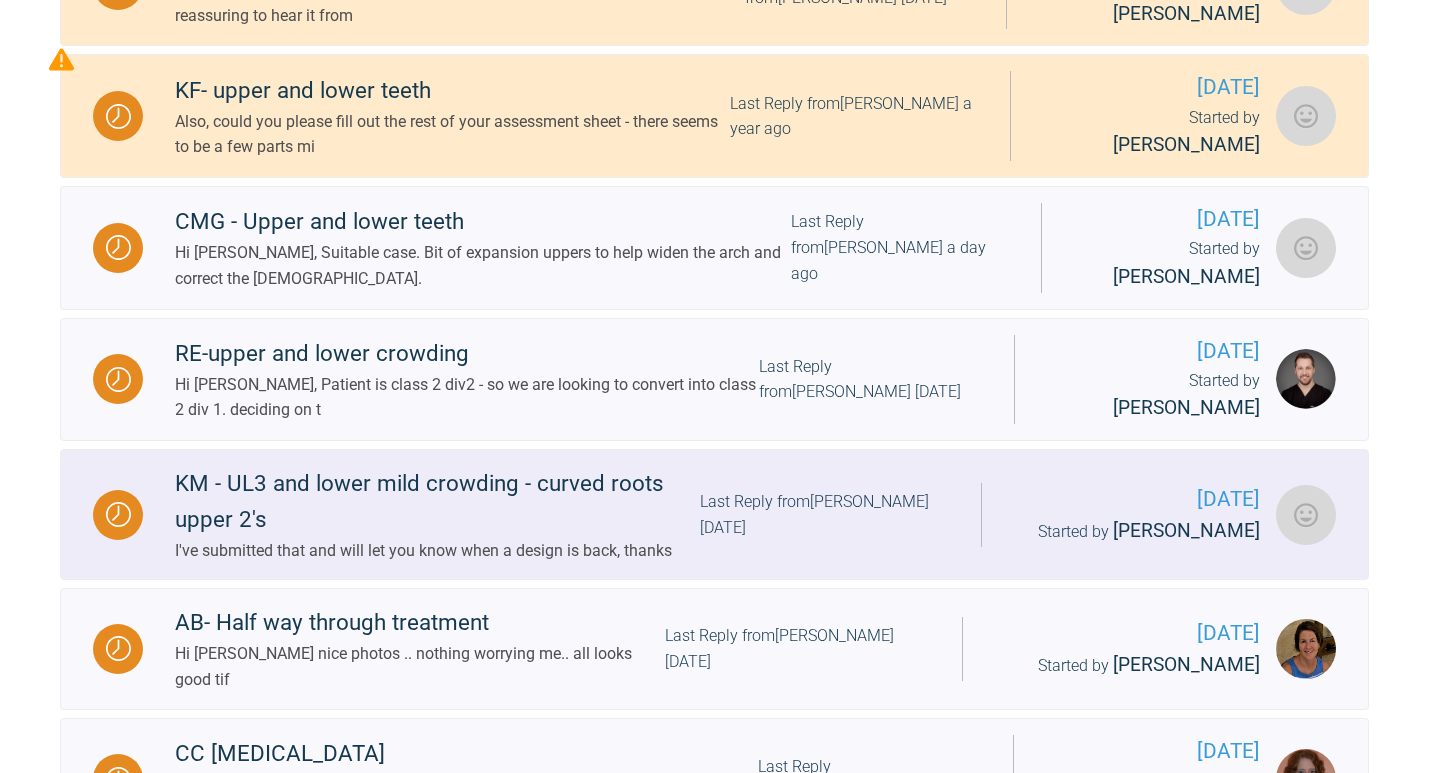 click on "Last Reply from  [PERSON_NAME]   [DATE]" at bounding box center (824, 514) 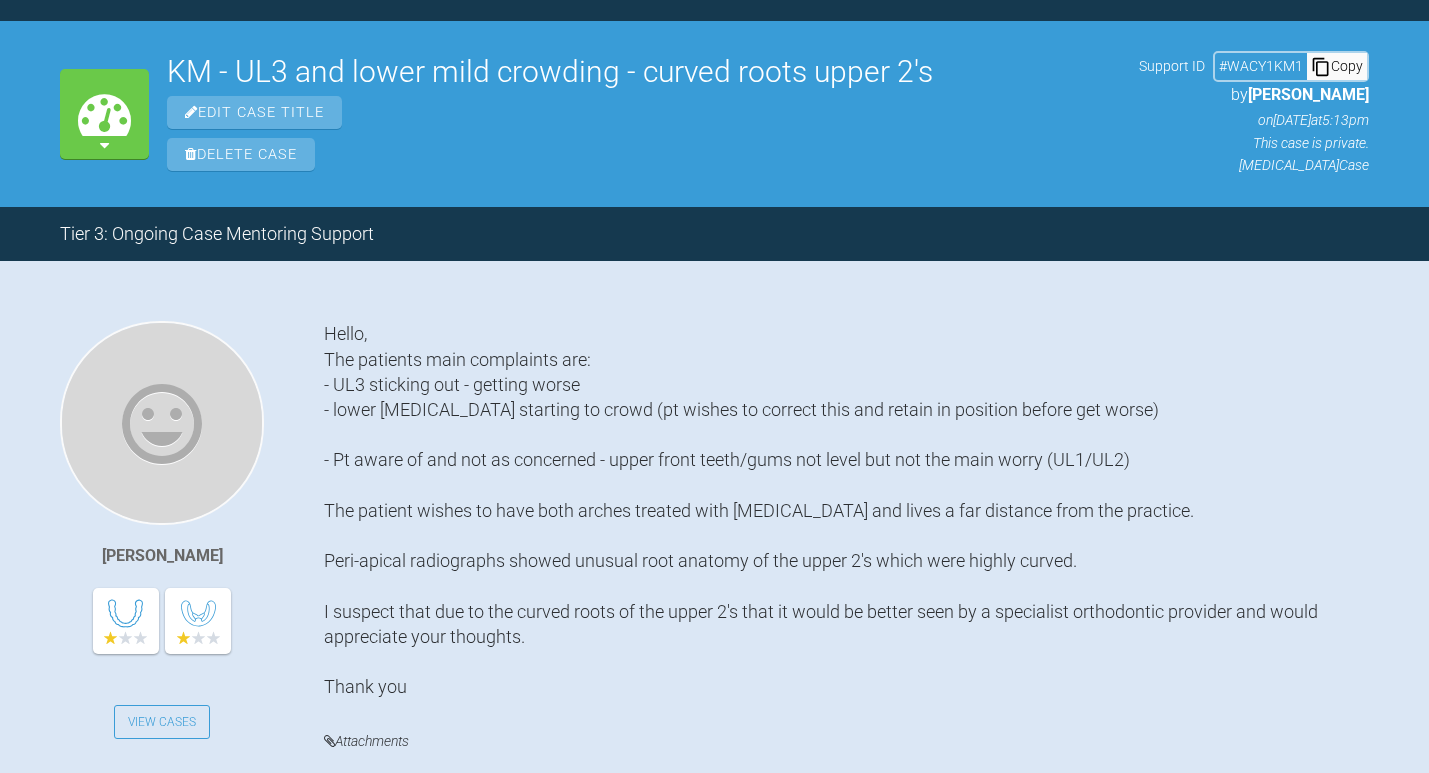 scroll, scrollTop: 1446, scrollLeft: 0, axis: vertical 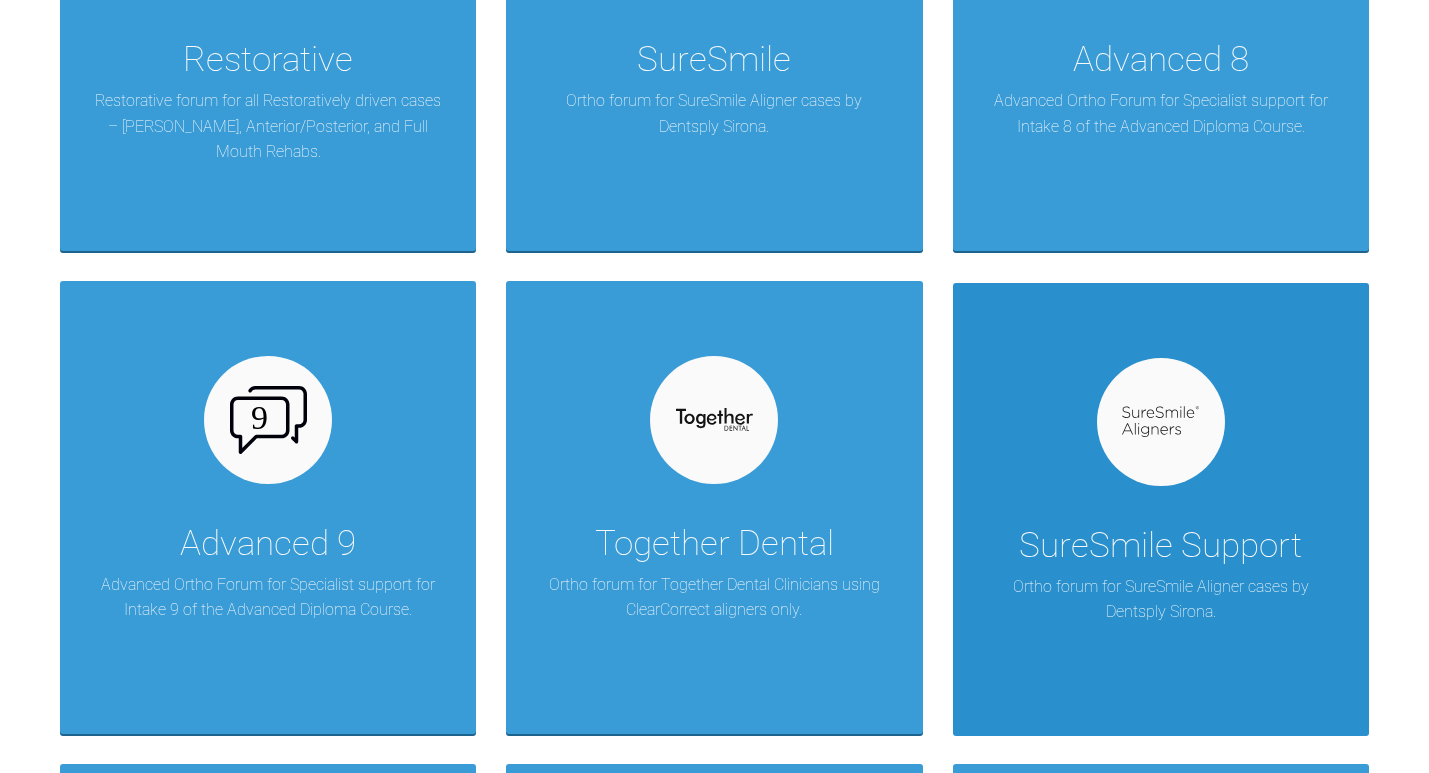 click at bounding box center (1161, 422) 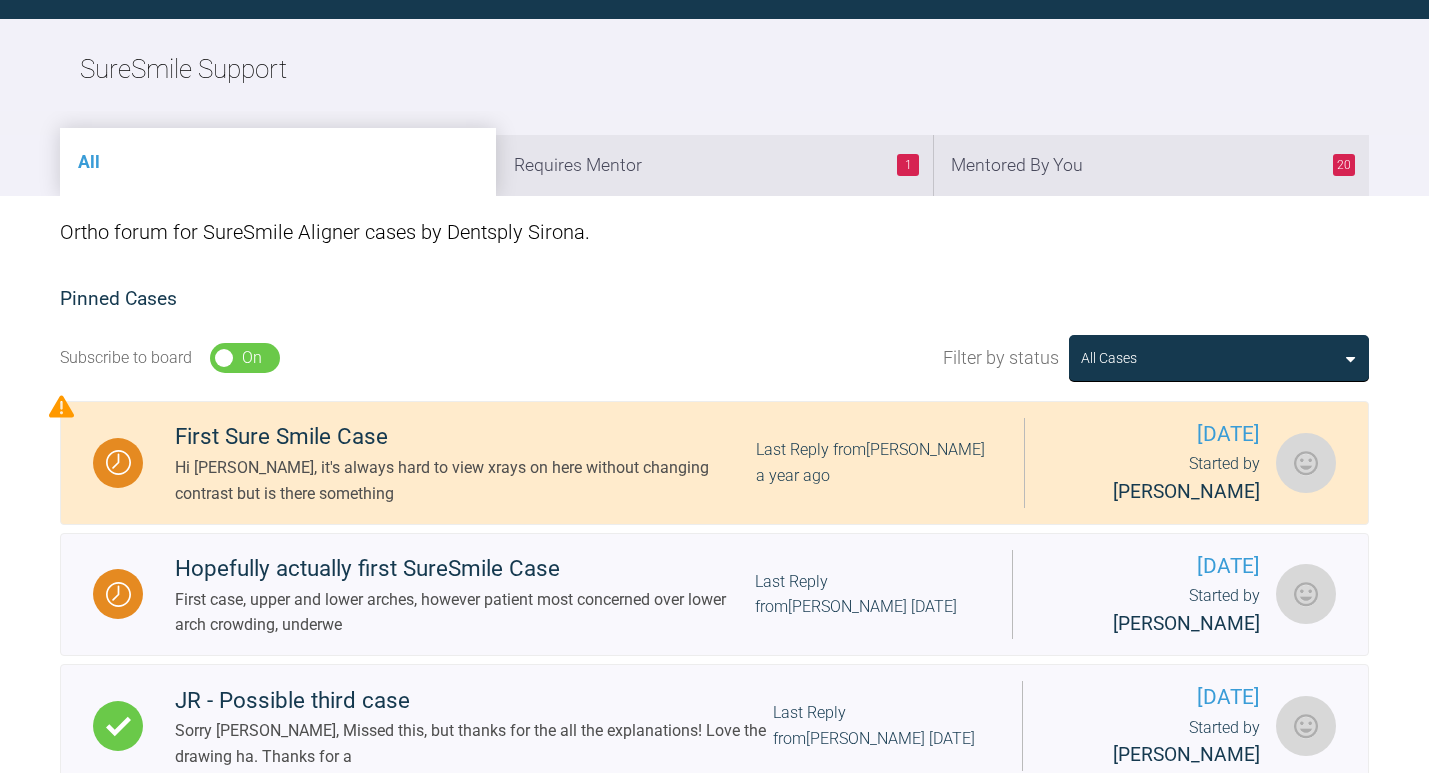 scroll, scrollTop: 79, scrollLeft: 0, axis: vertical 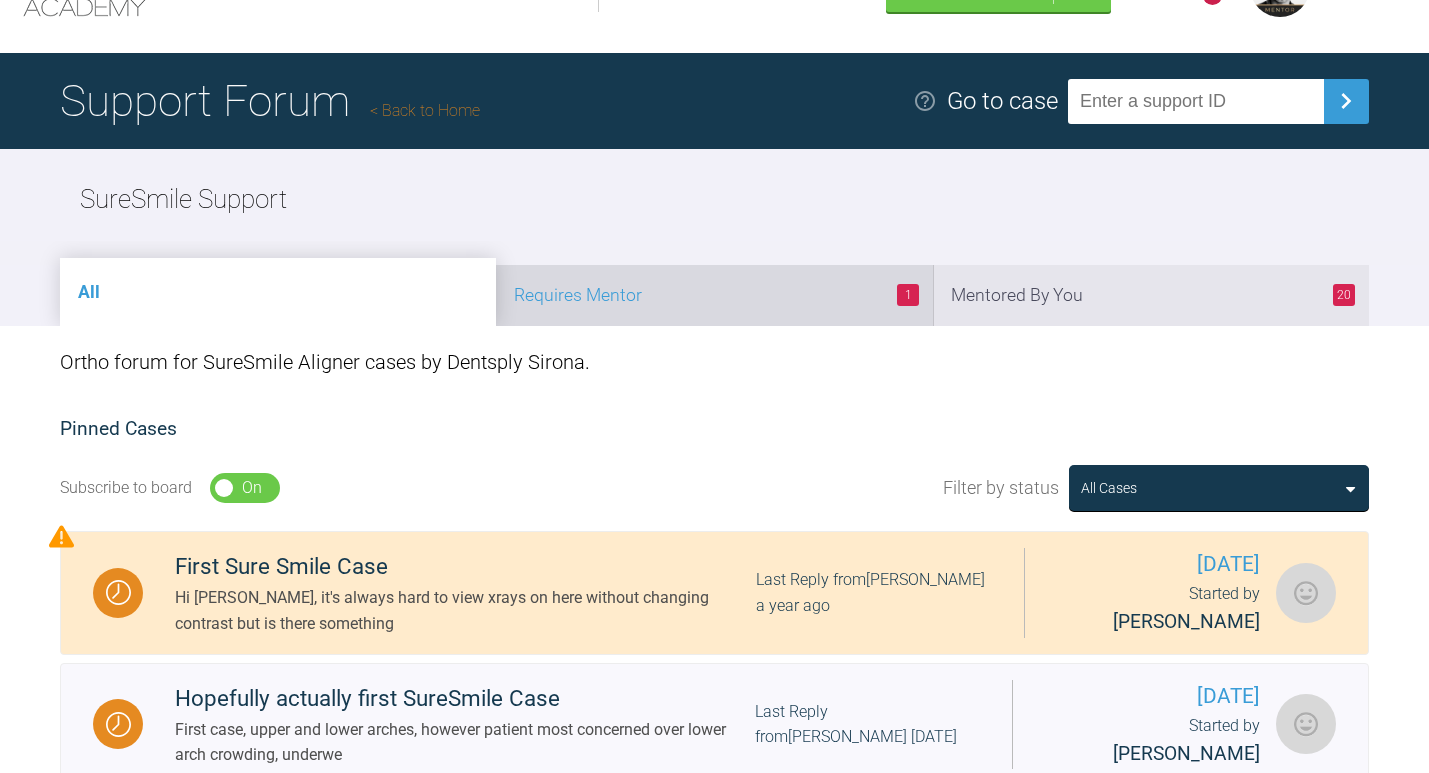 click on "1 Requires Mentor" at bounding box center [714, 295] 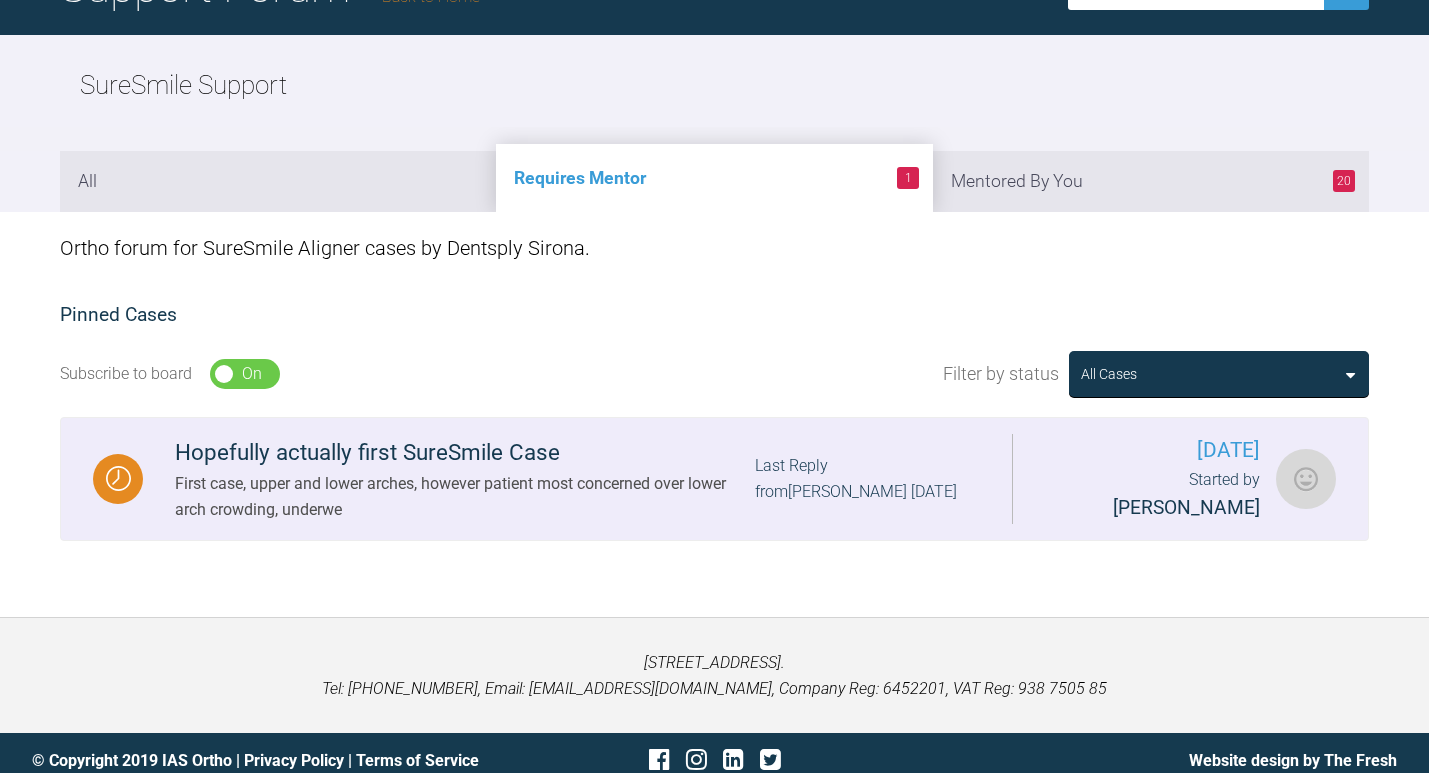 scroll, scrollTop: 184, scrollLeft: 0, axis: vertical 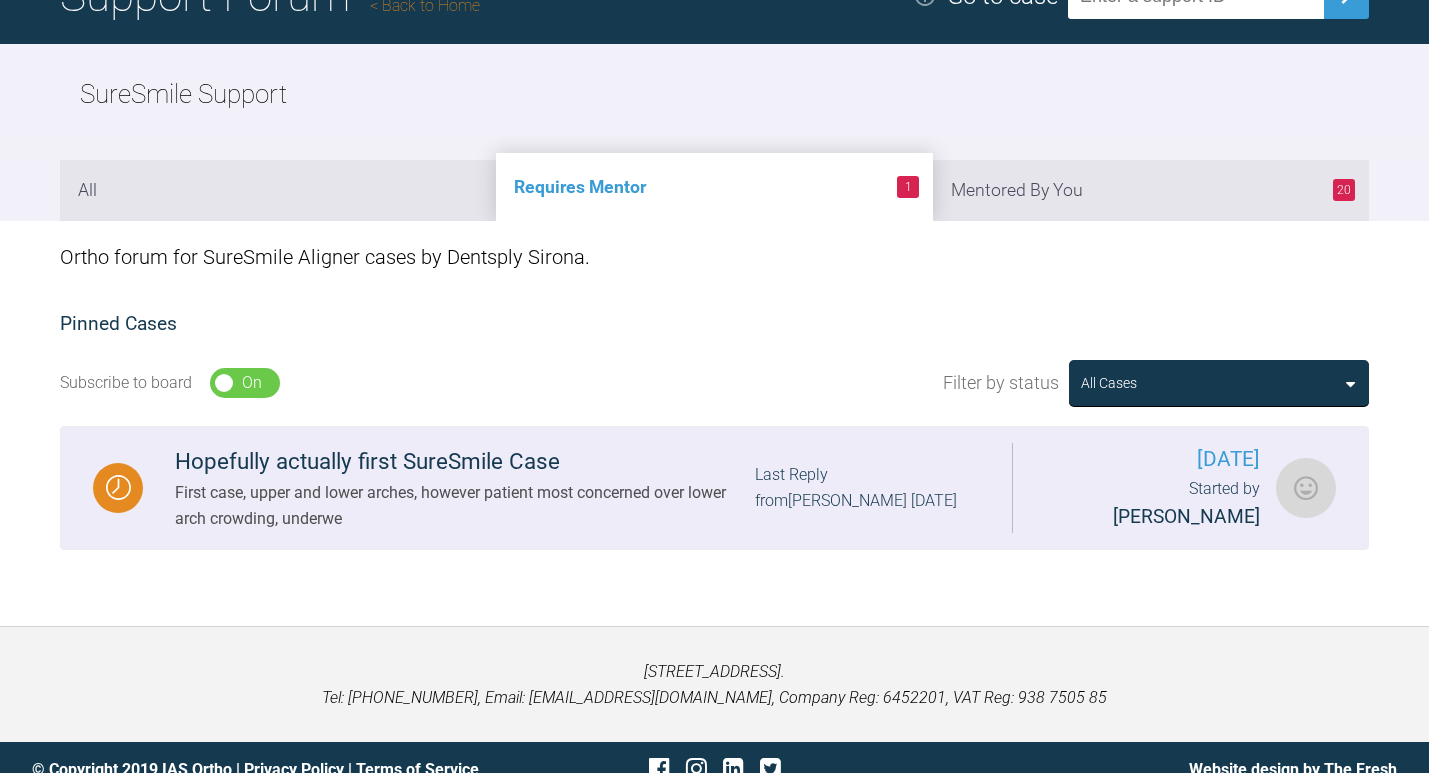 click on "Hopefully actually first SureSmile Case" at bounding box center [465, 462] 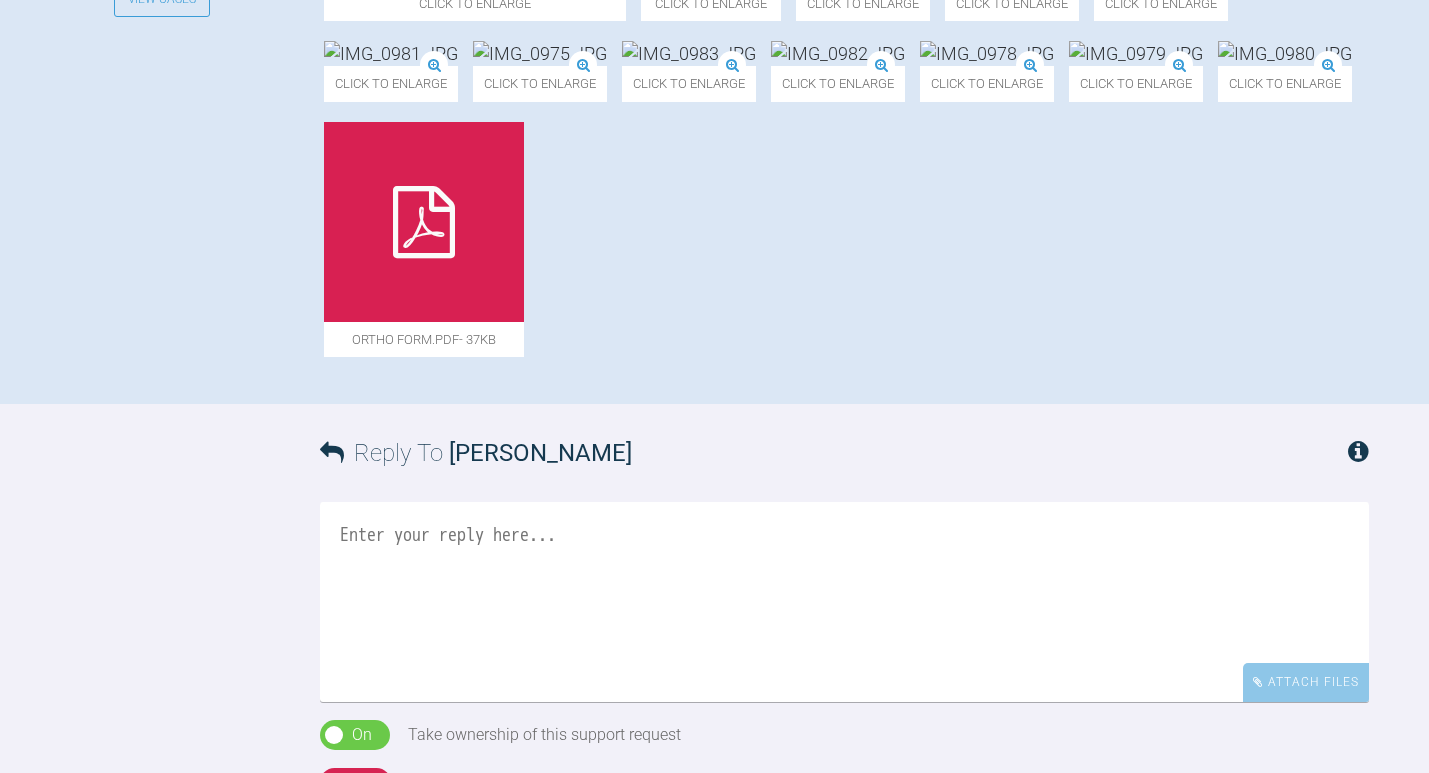 scroll, scrollTop: 985, scrollLeft: 0, axis: vertical 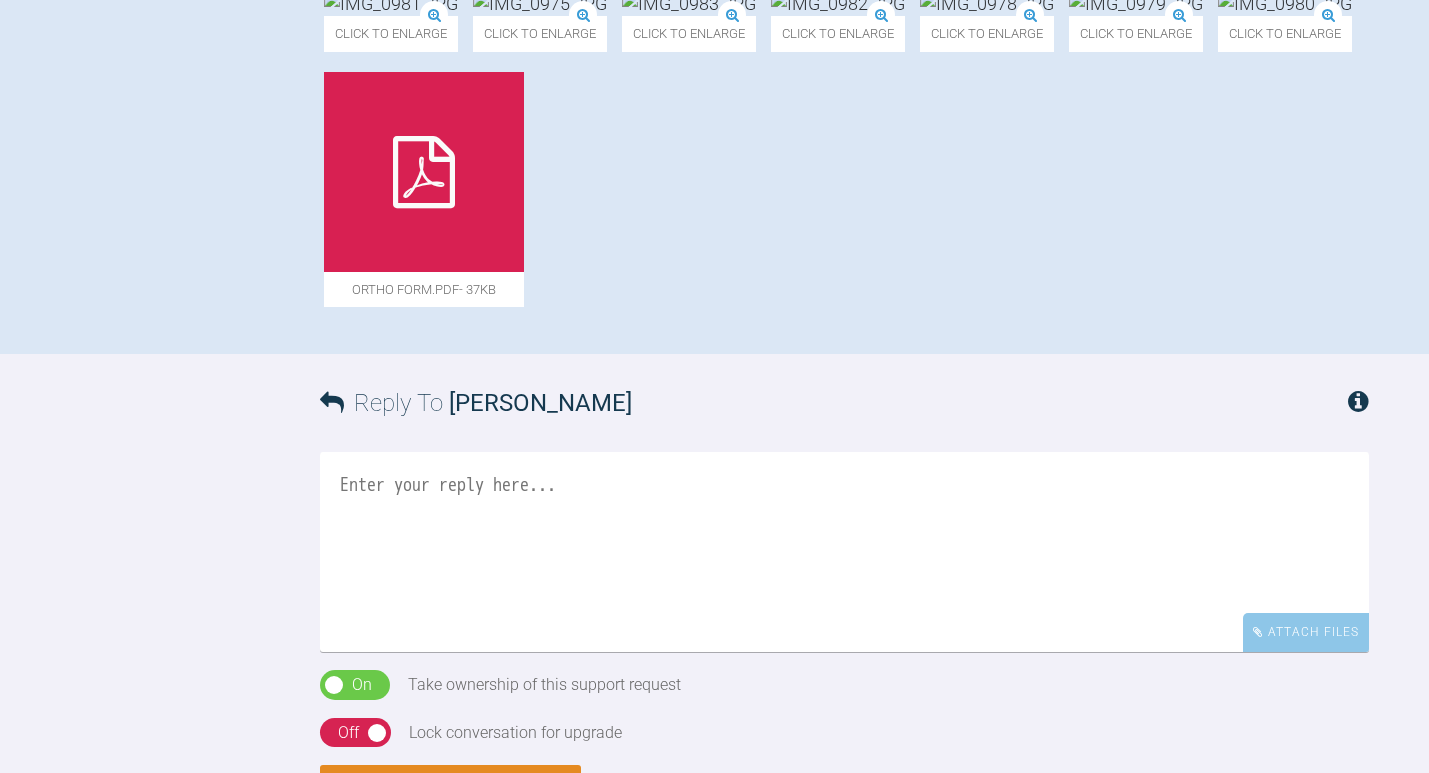 click at bounding box center [987, 3] 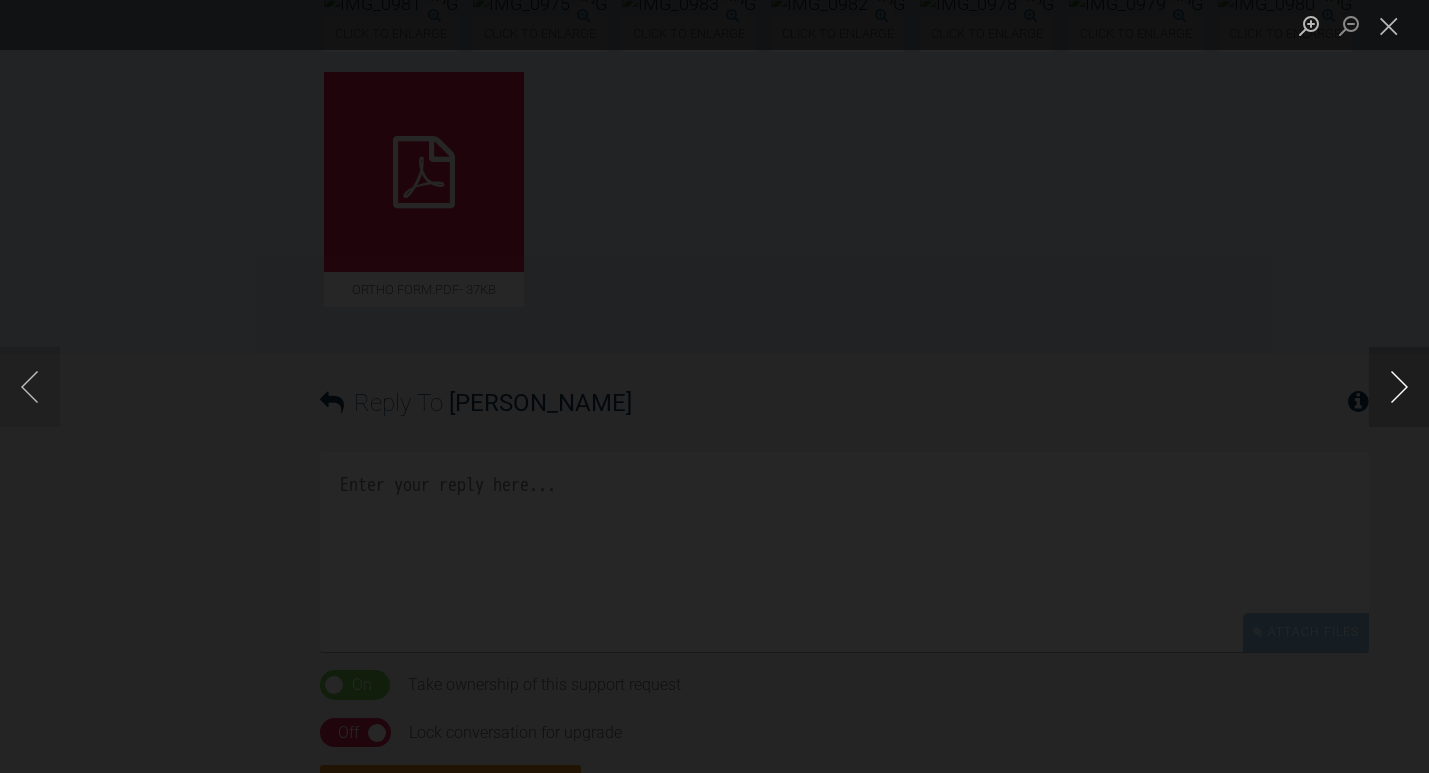 click at bounding box center (1399, 387) 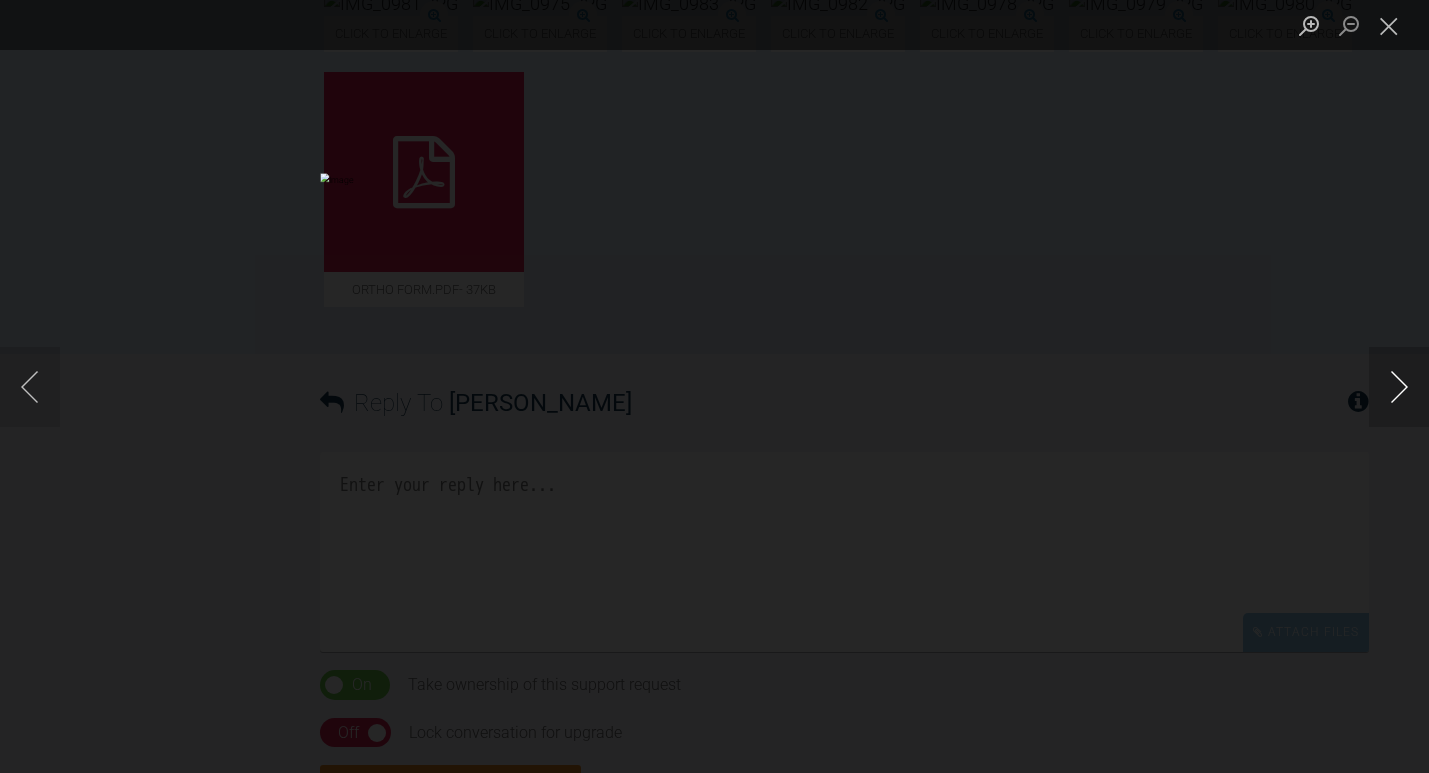 click at bounding box center (1399, 387) 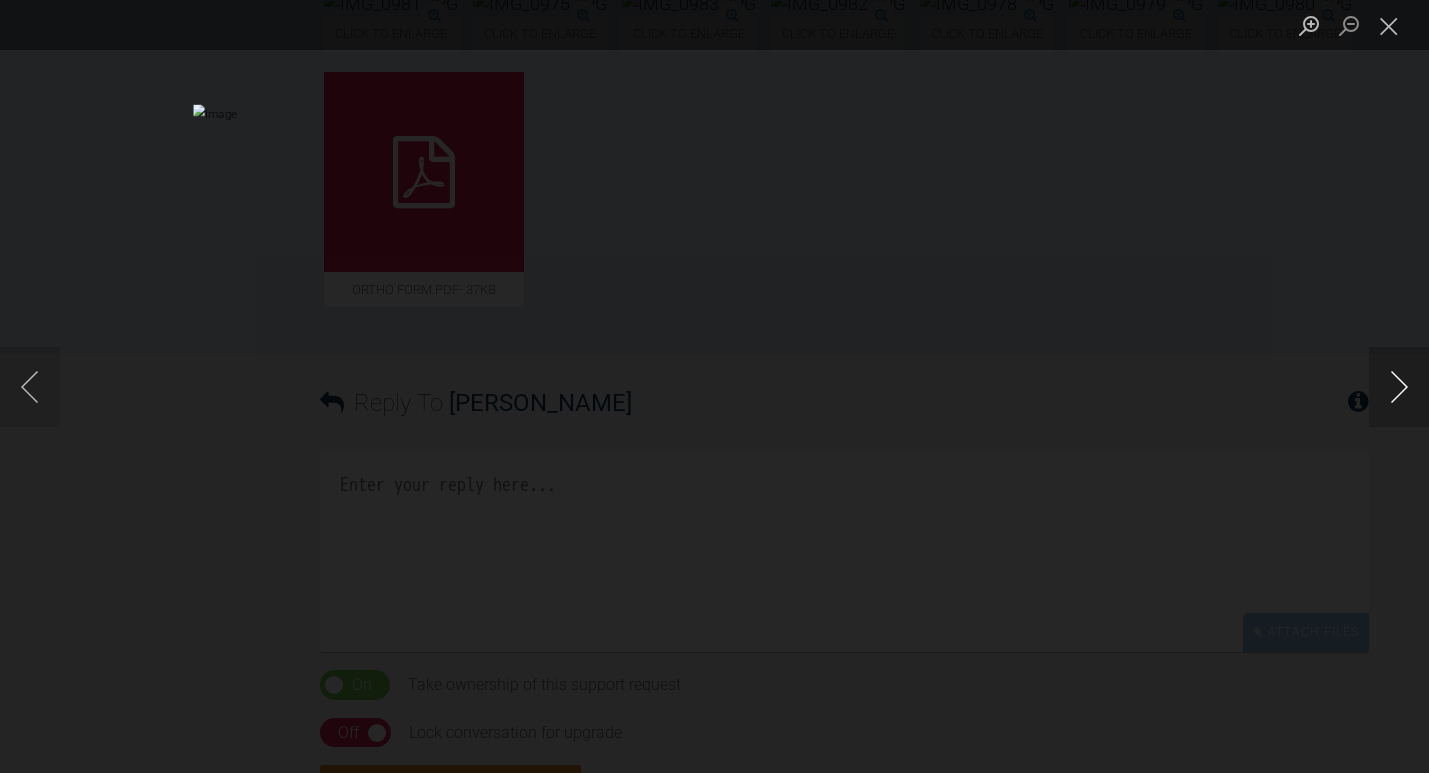click at bounding box center (1399, 387) 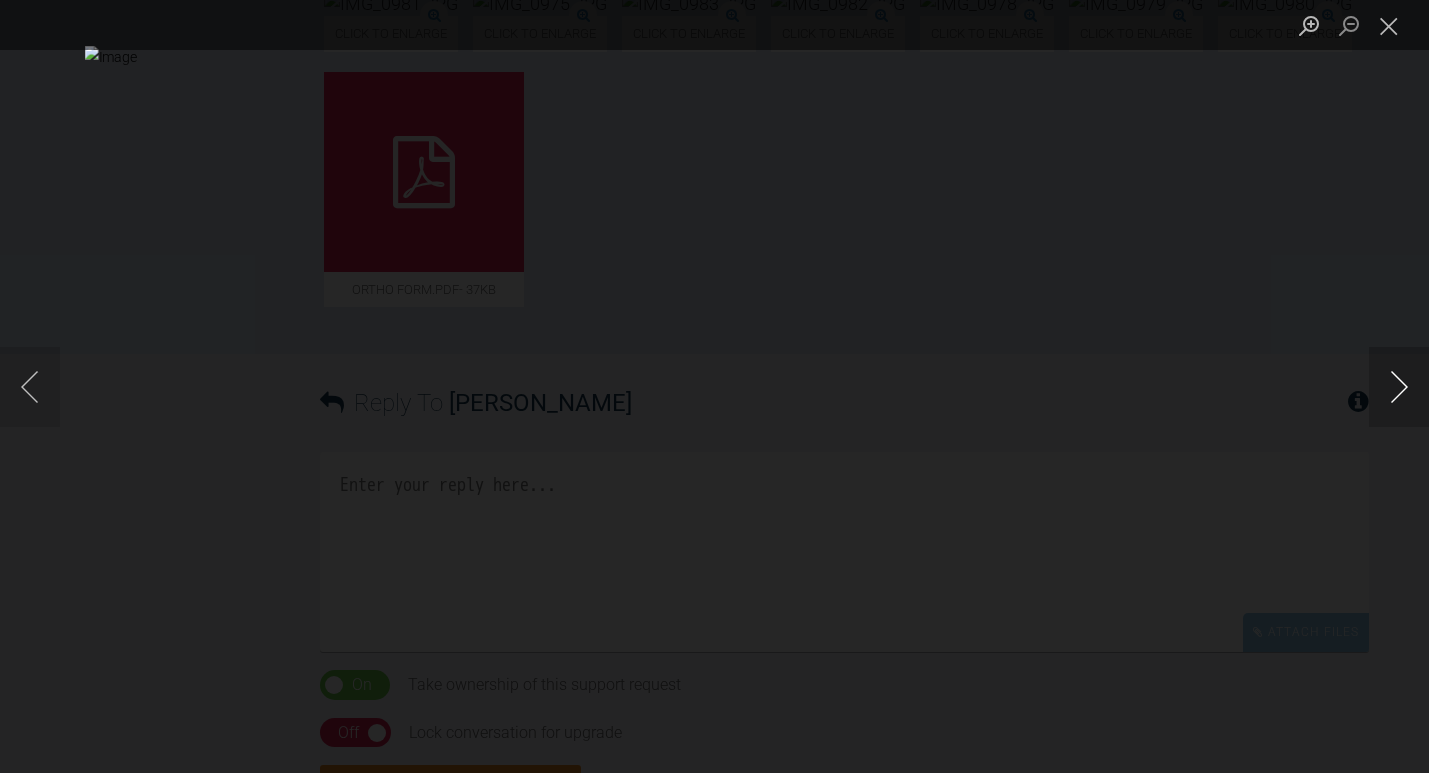 click at bounding box center [1399, 387] 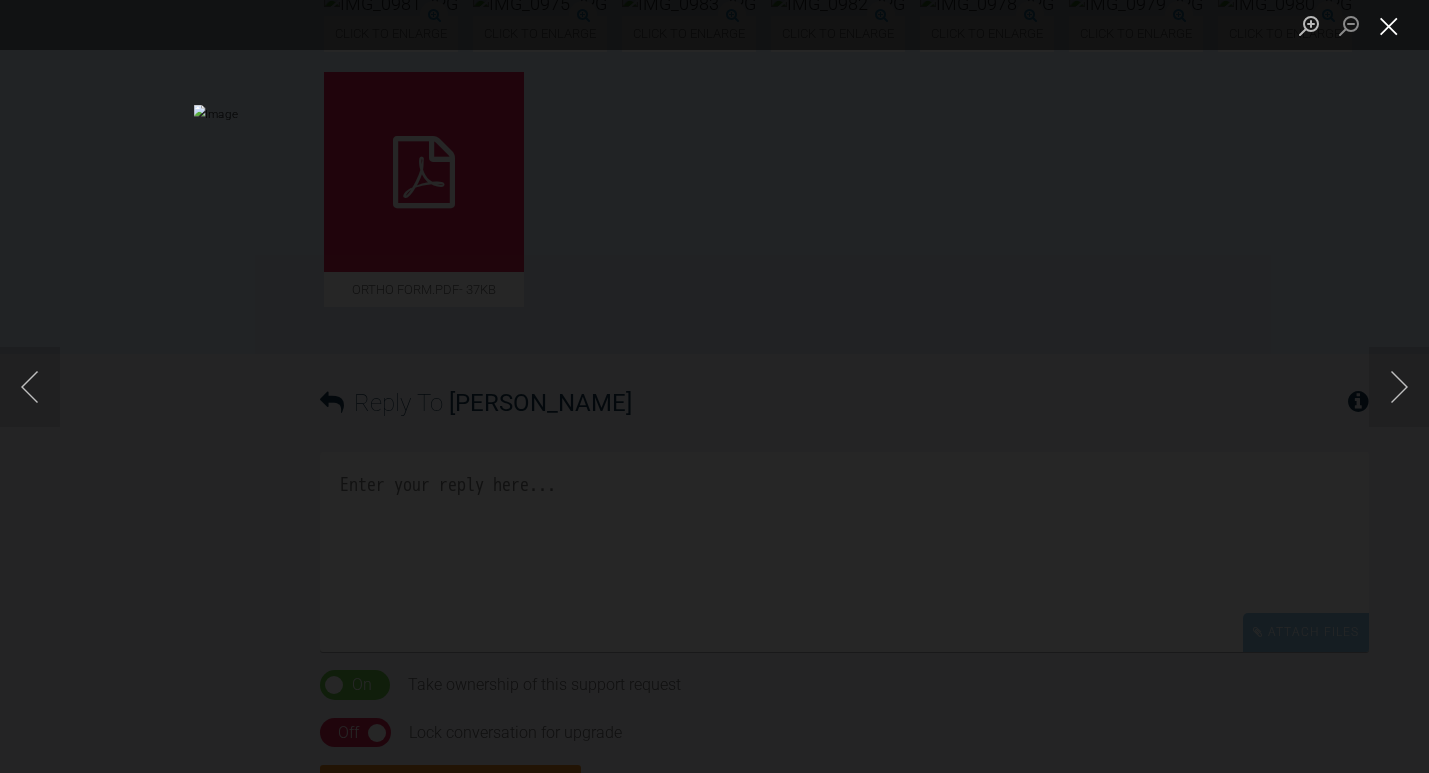 click at bounding box center (1389, 25) 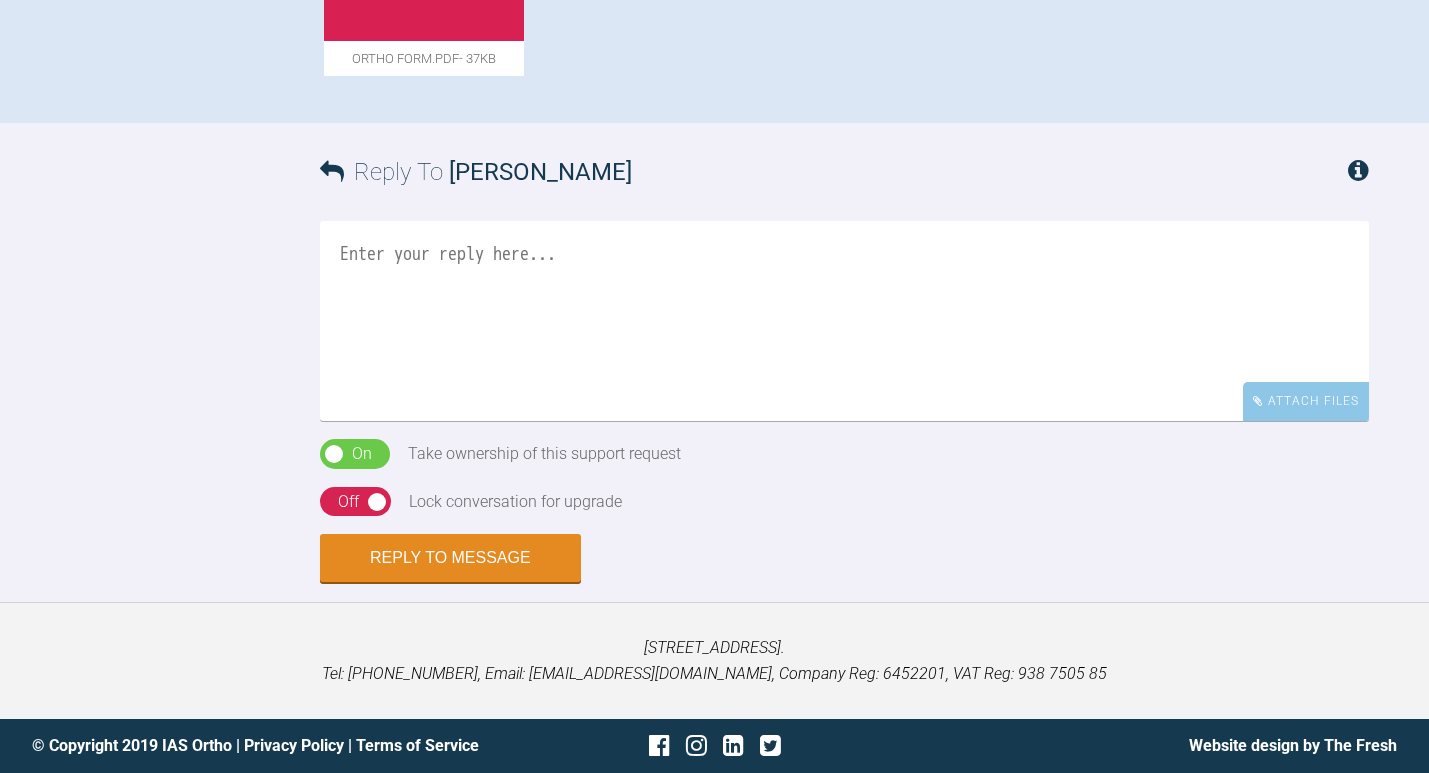 scroll, scrollTop: 1240, scrollLeft: 0, axis: vertical 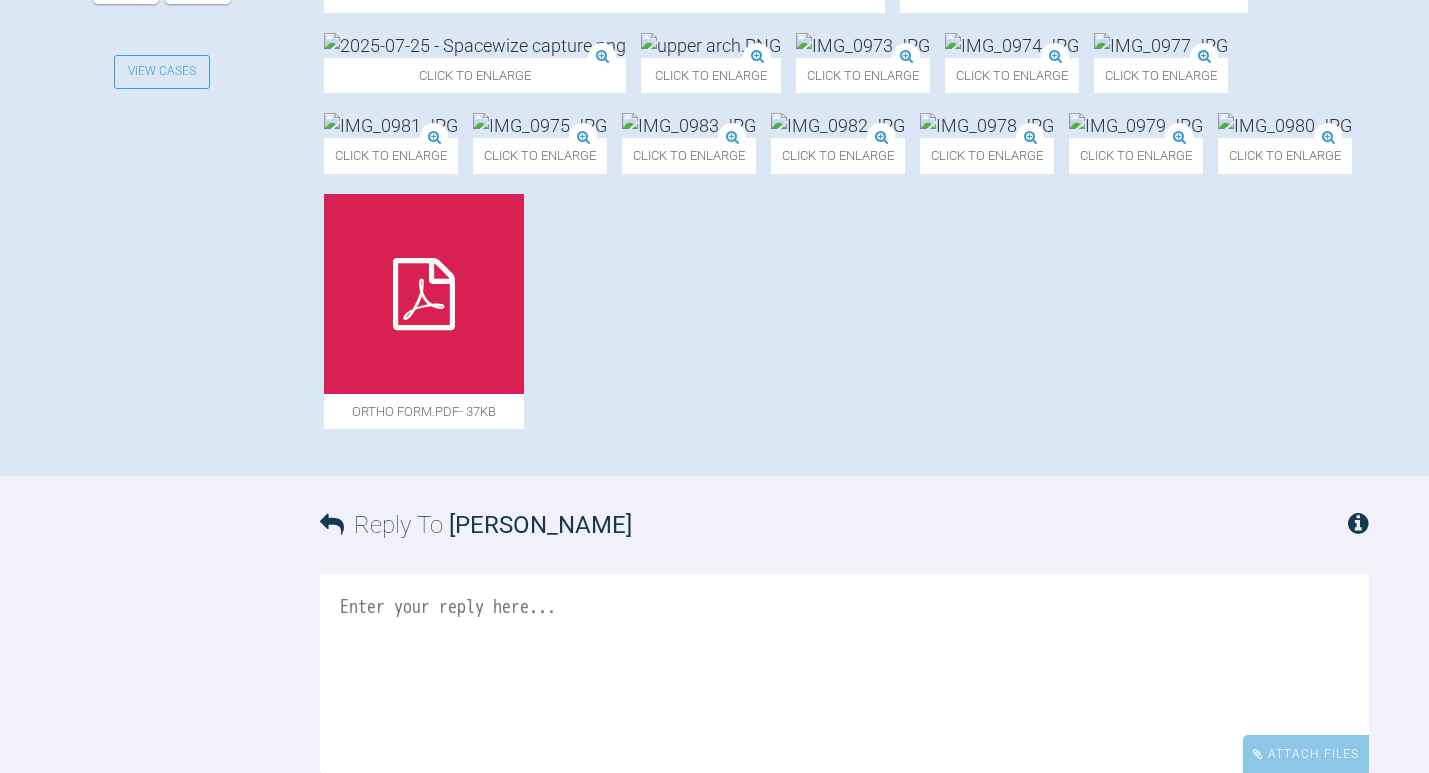 click at bounding box center (1012, 45) 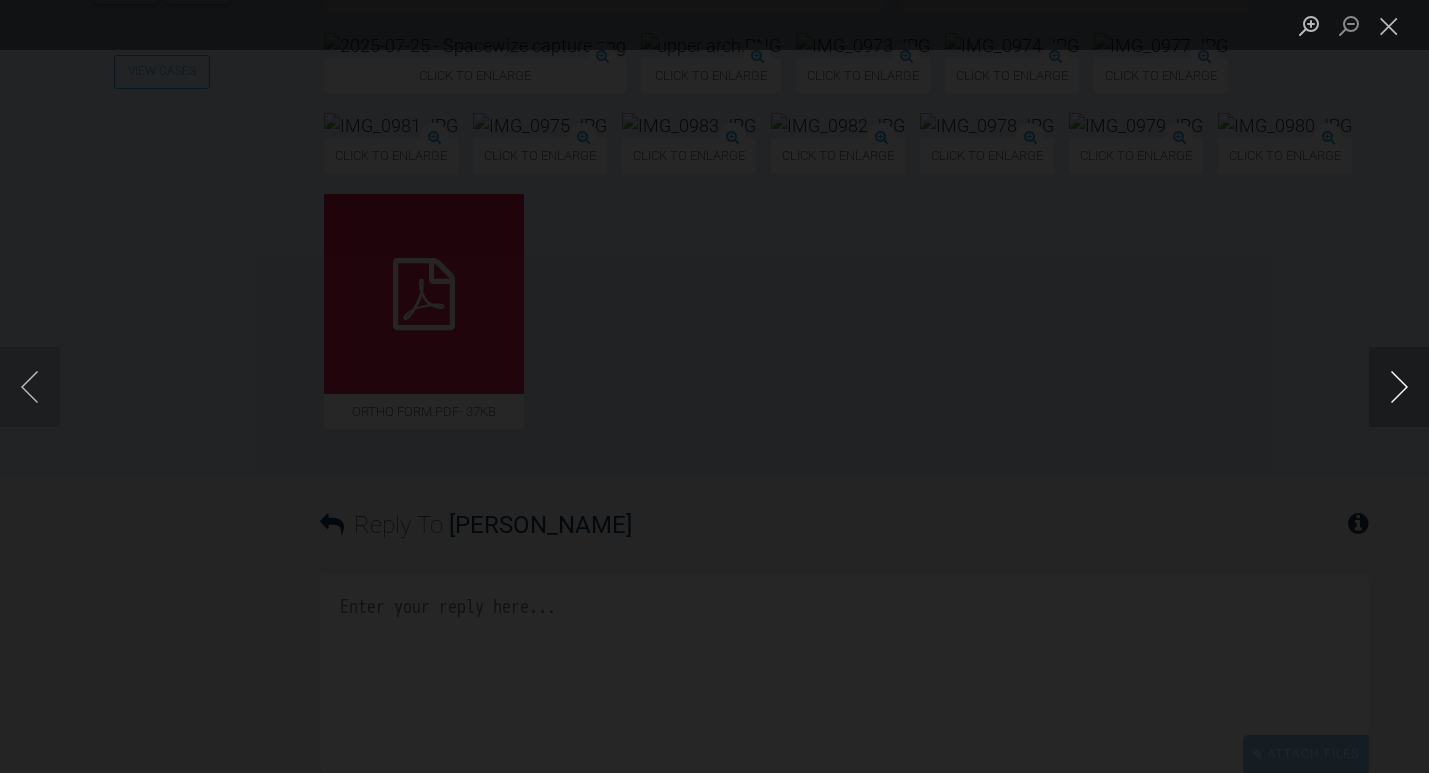 click at bounding box center [1399, 387] 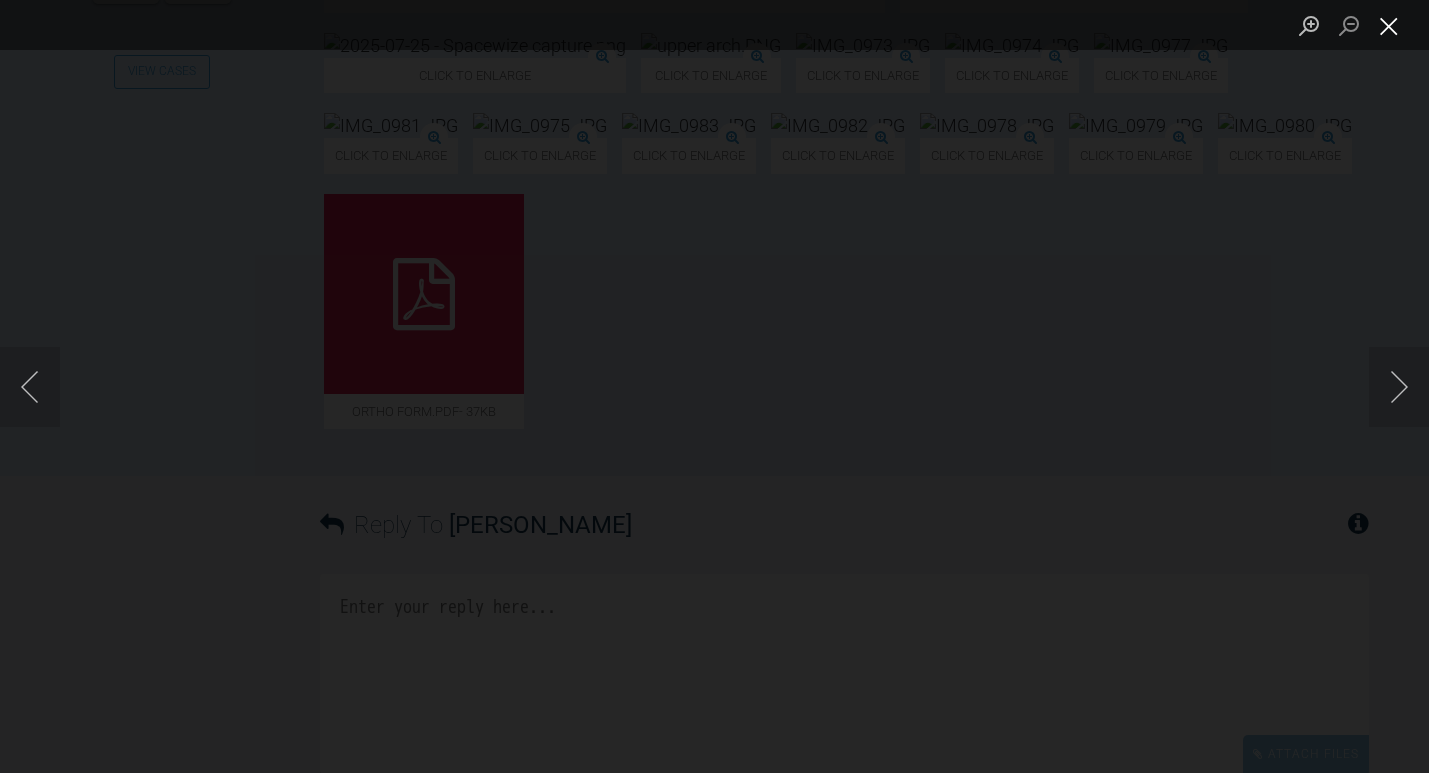 click at bounding box center (1389, 25) 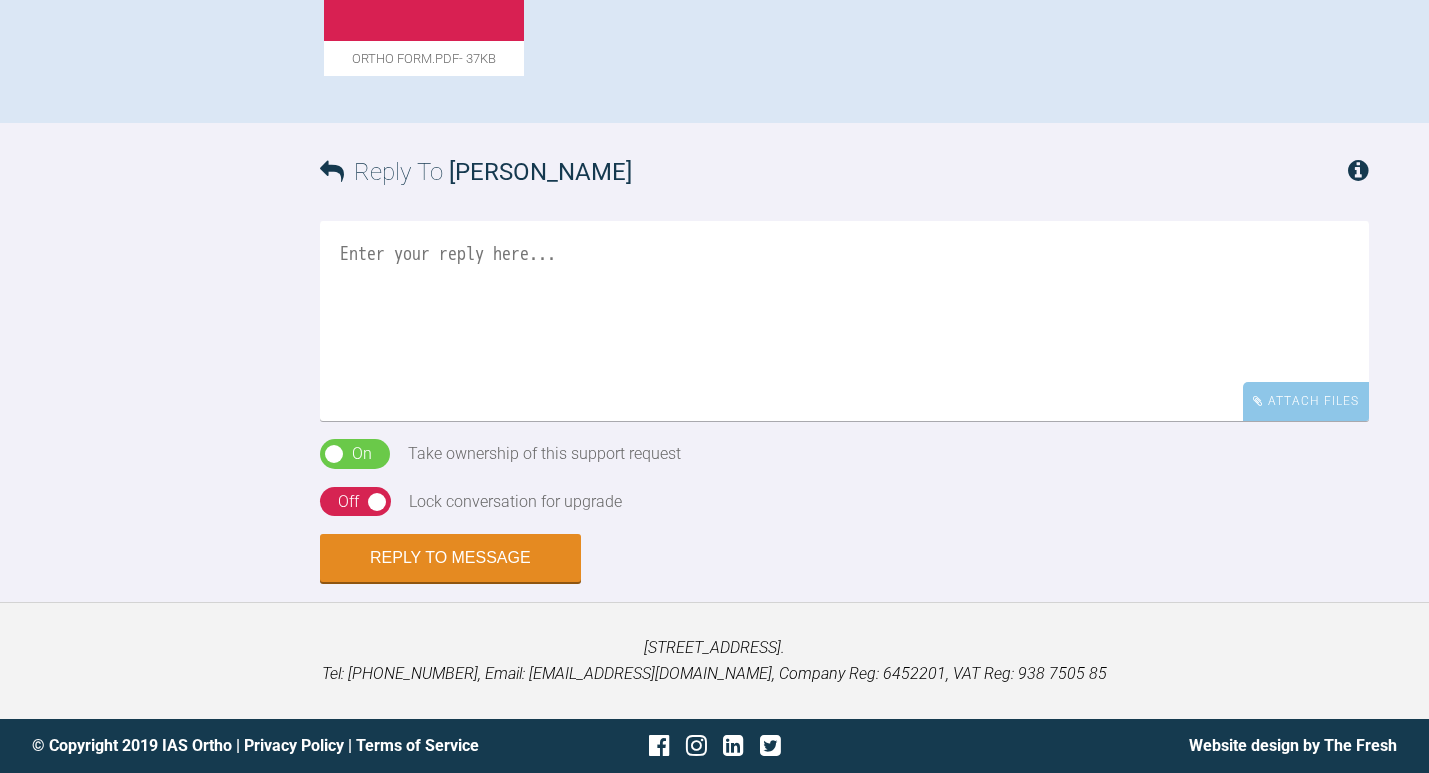 scroll, scrollTop: 1470, scrollLeft: 0, axis: vertical 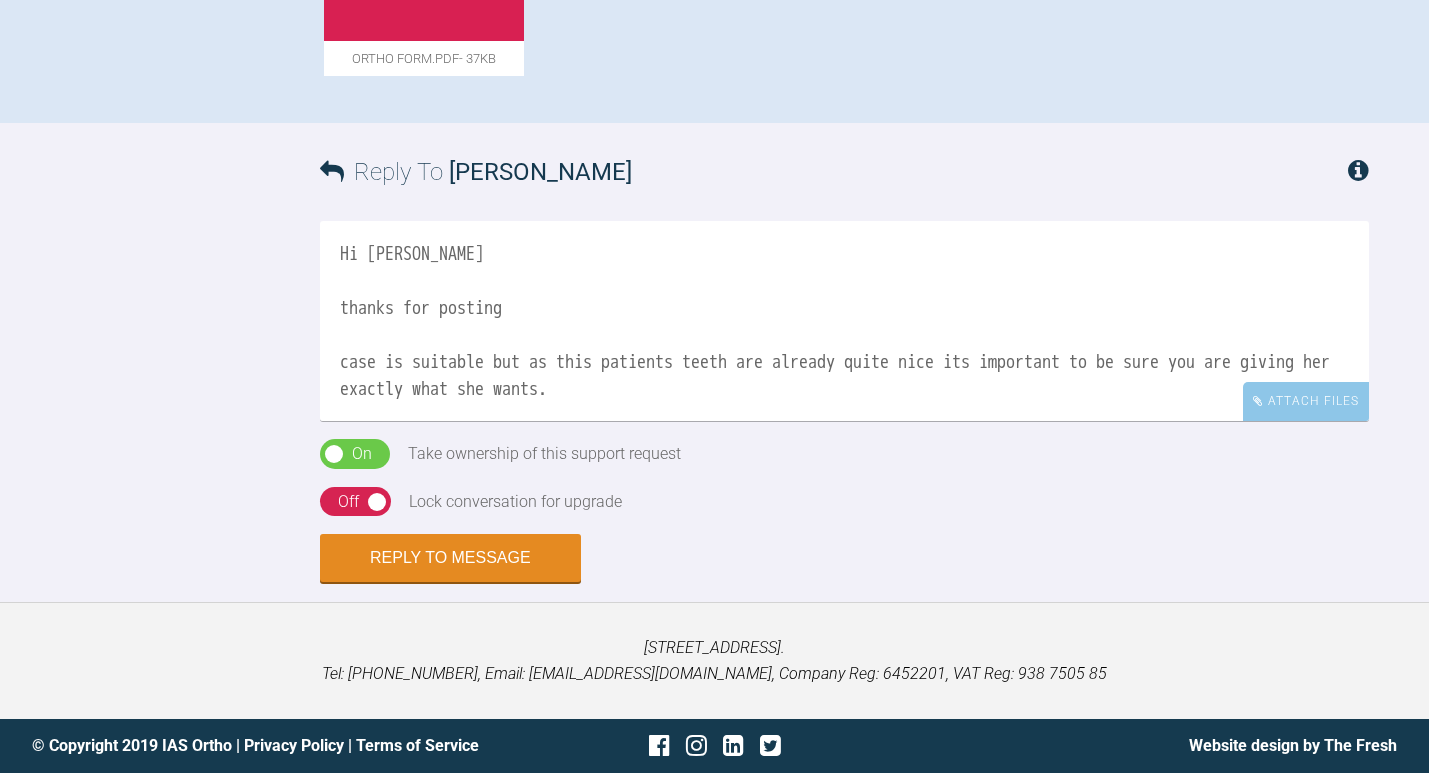 type on "Hi [PERSON_NAME]
thanks for posting
case is suitable but as this patients teeth are already quite nice its important to be sure you are giving her exactly what she wants." 